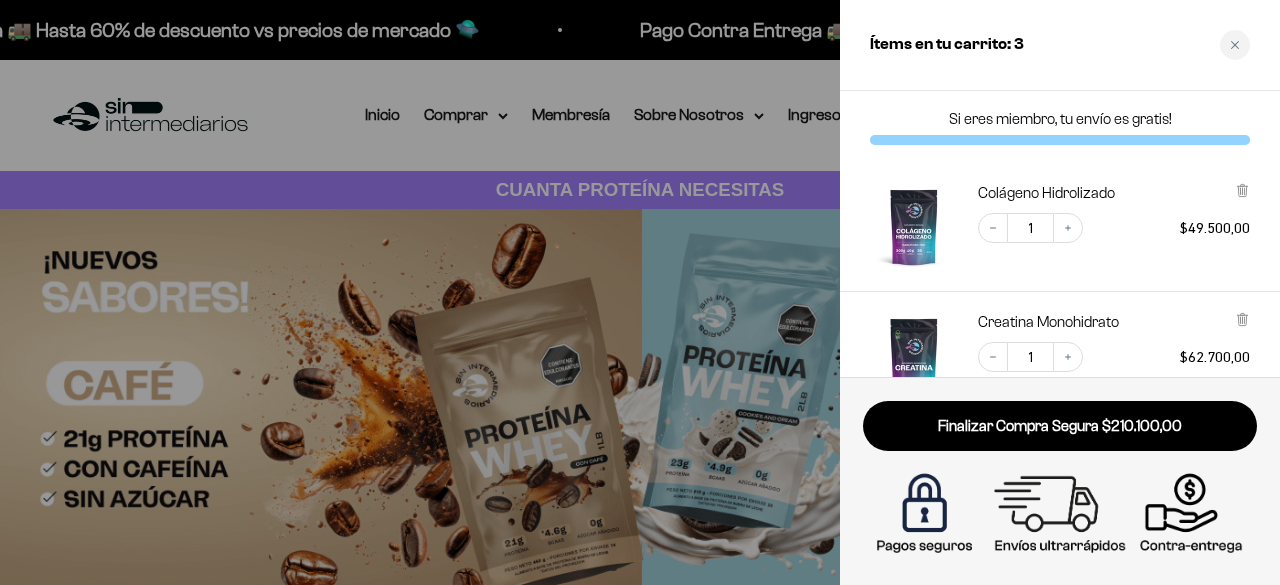 scroll, scrollTop: 0, scrollLeft: 0, axis: both 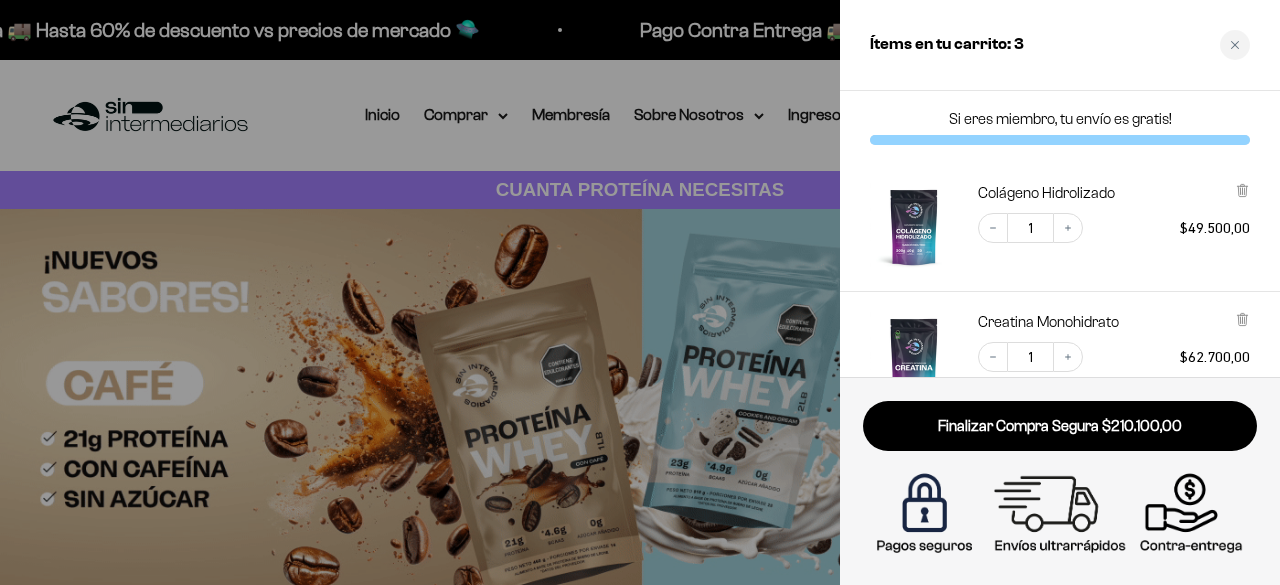 click at bounding box center [640, 292] 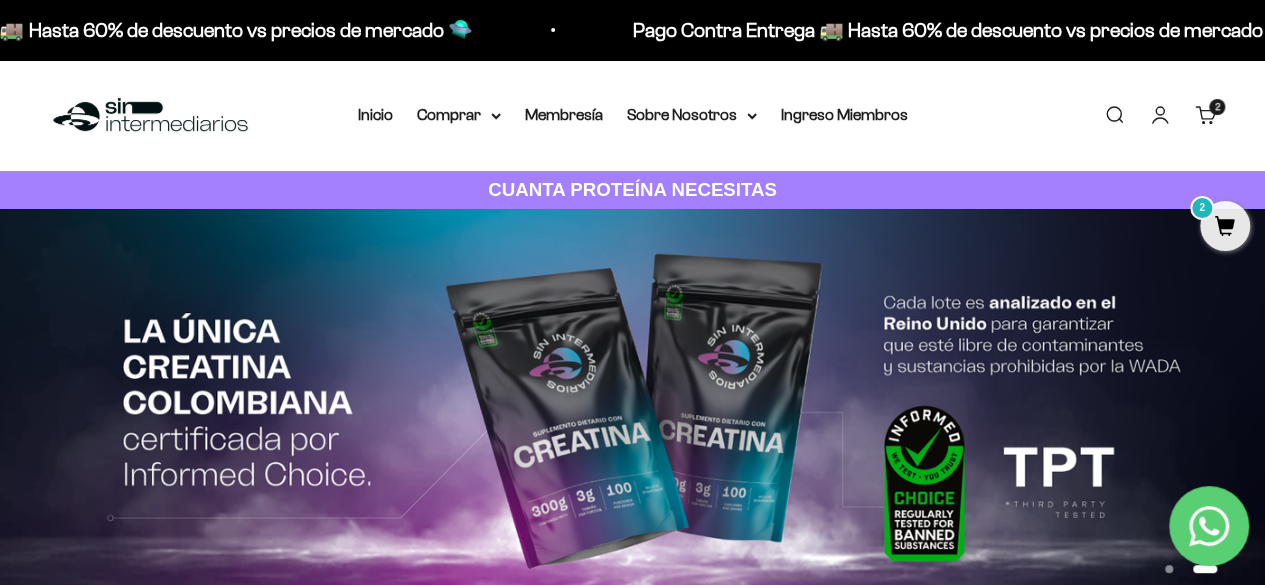 click on "Iniciar sesión" at bounding box center (1160, 115) 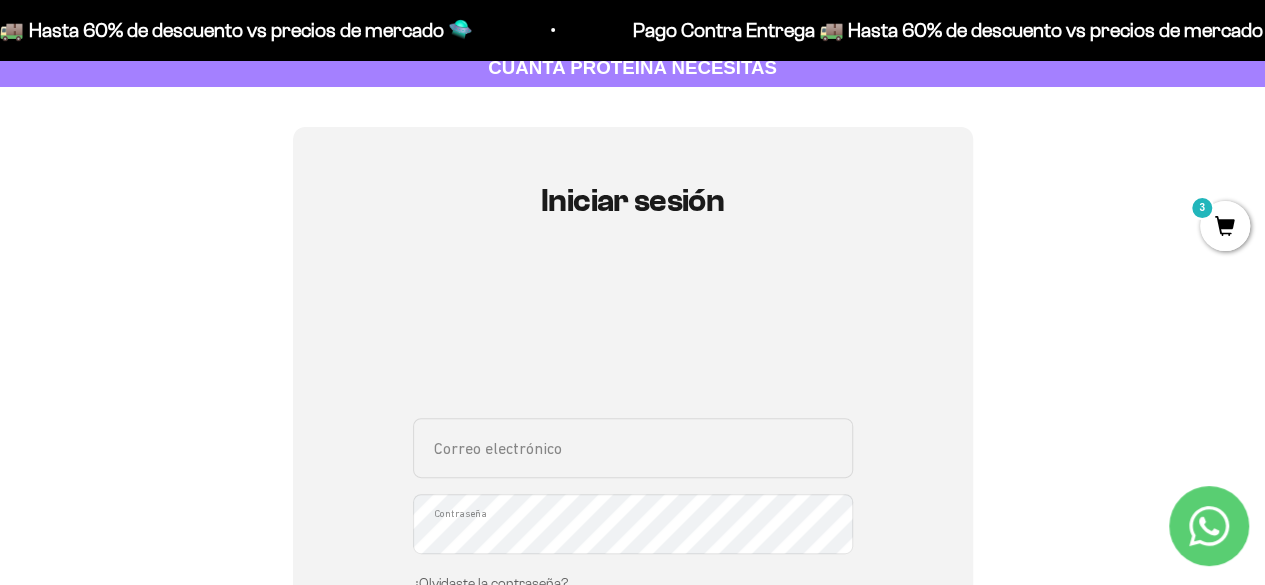 scroll, scrollTop: 121, scrollLeft: 0, axis: vertical 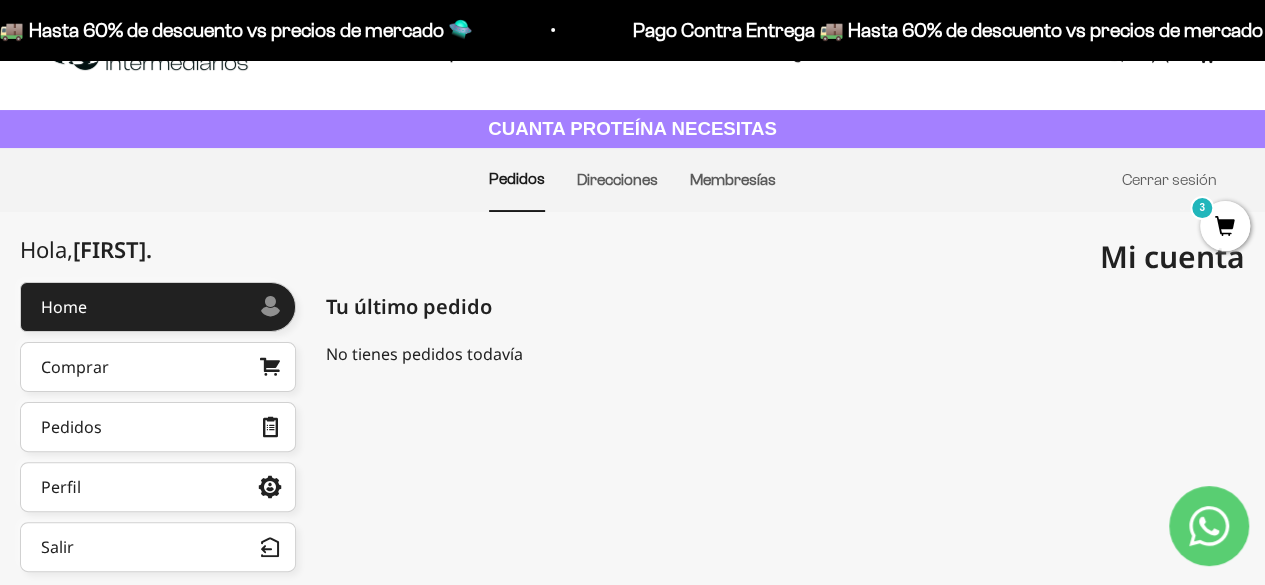 click on "No tienes pedidos todavía       Home" at bounding box center [785, 369] 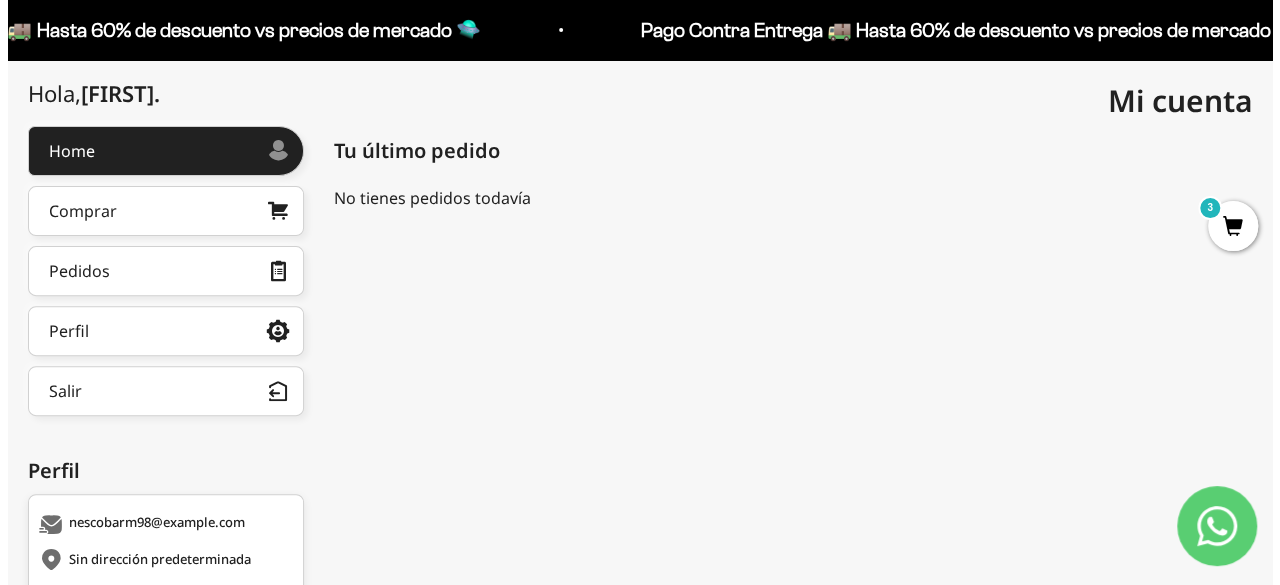 scroll, scrollTop: 0, scrollLeft: 0, axis: both 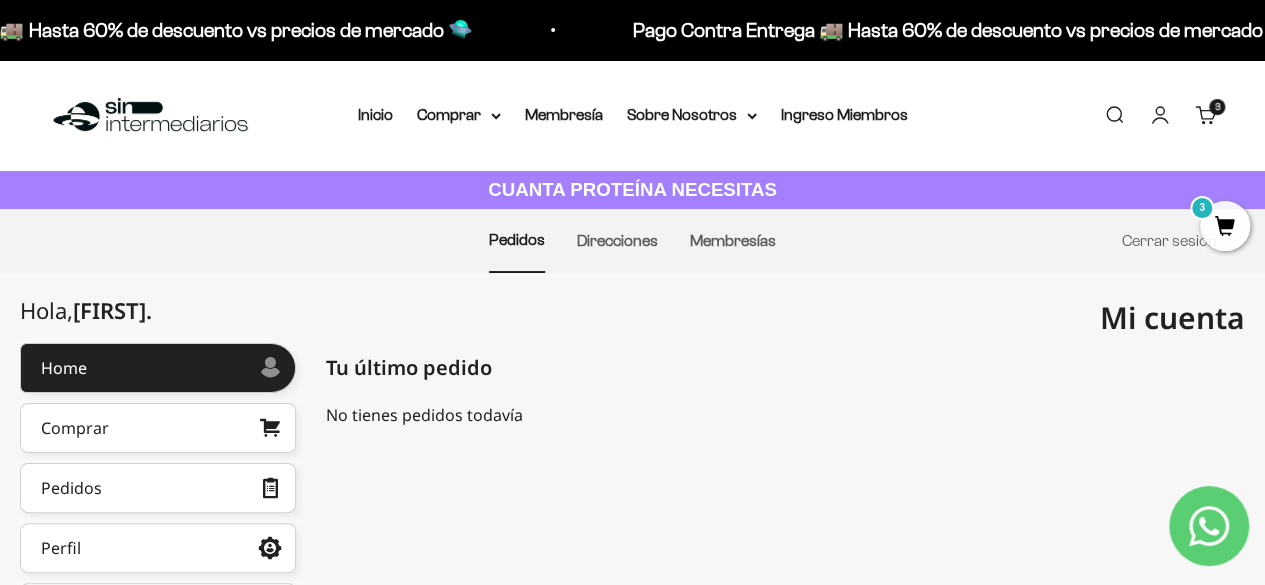 click on "3" at bounding box center [1225, 226] 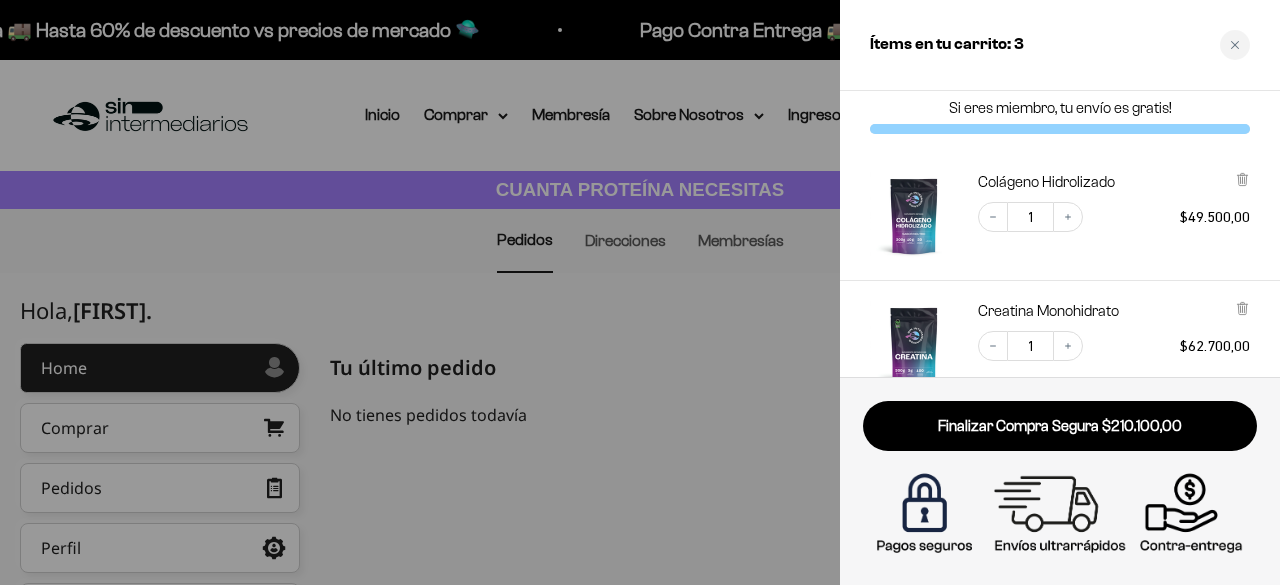 scroll, scrollTop: 0, scrollLeft: 0, axis: both 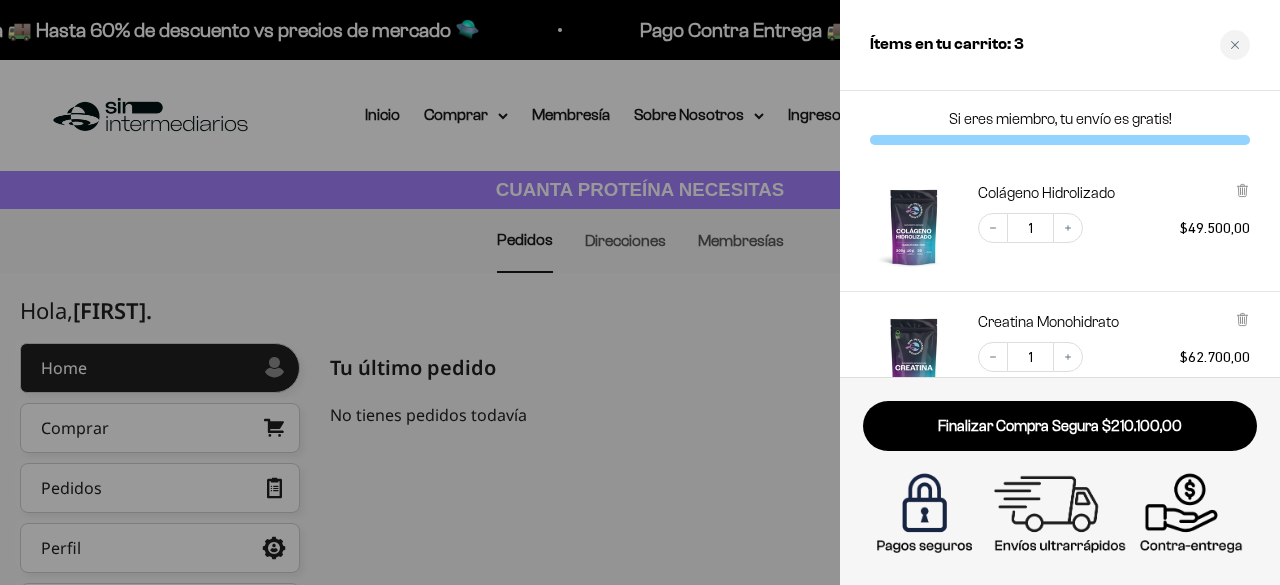 click on "Si eres miembro, tu envío es gratis!" at bounding box center (1060, 119) 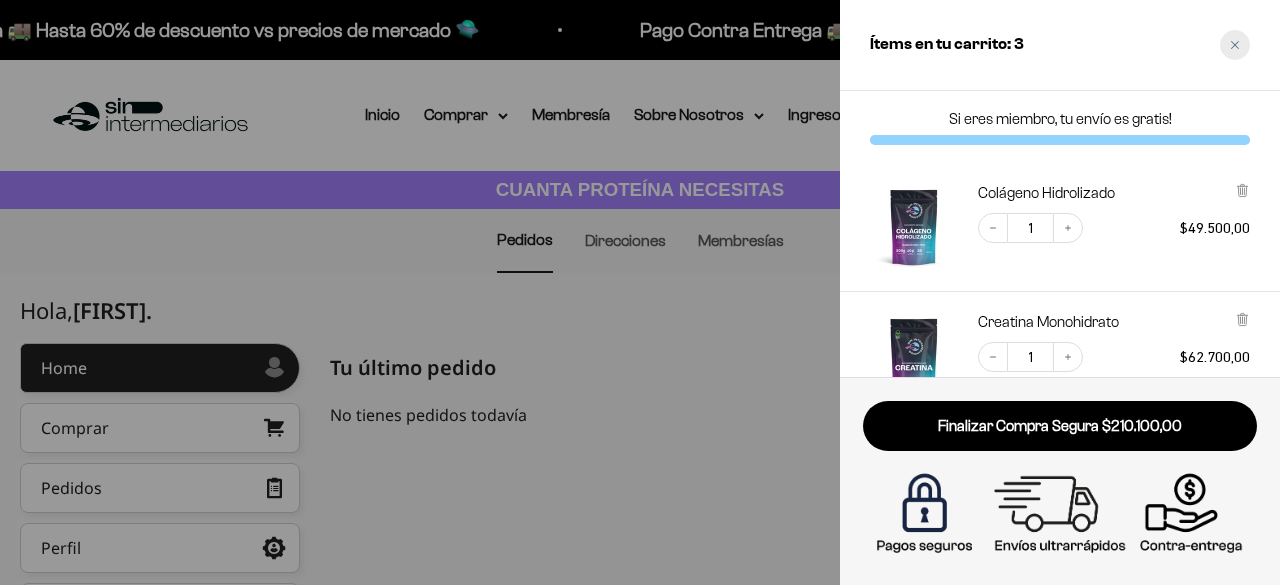 click 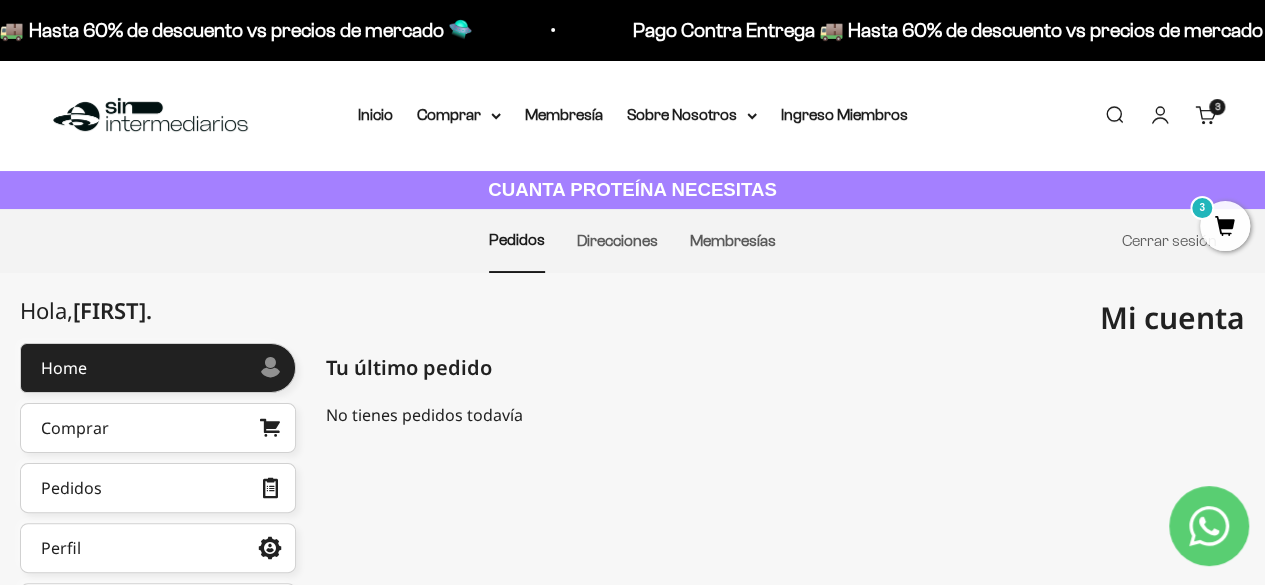 click on "3" at bounding box center (1225, 226) 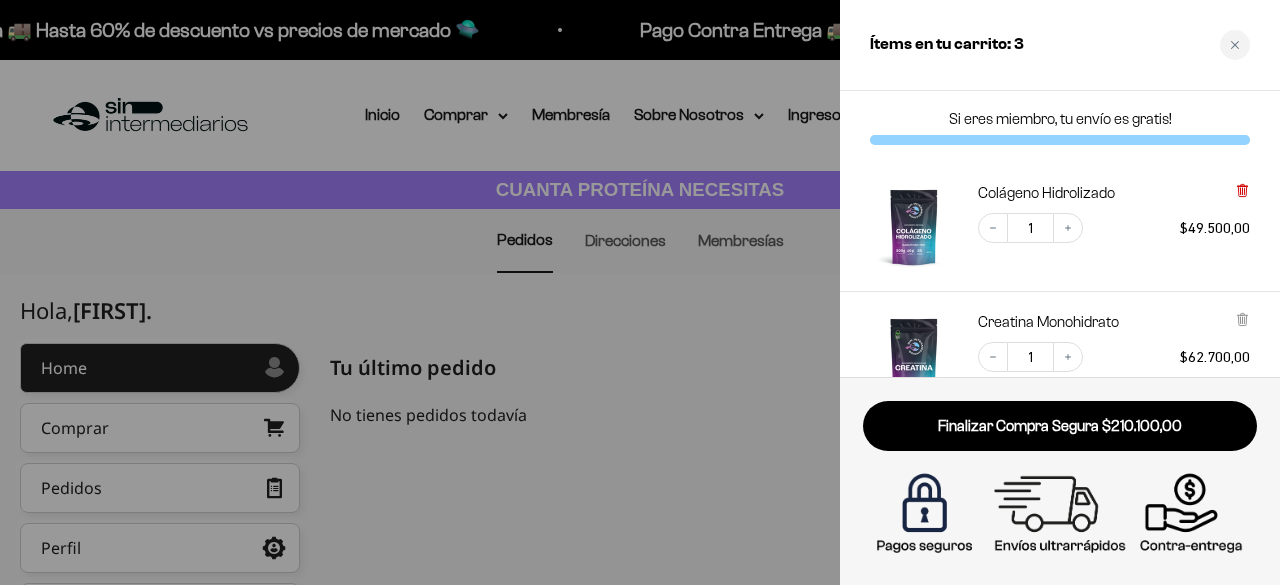 click 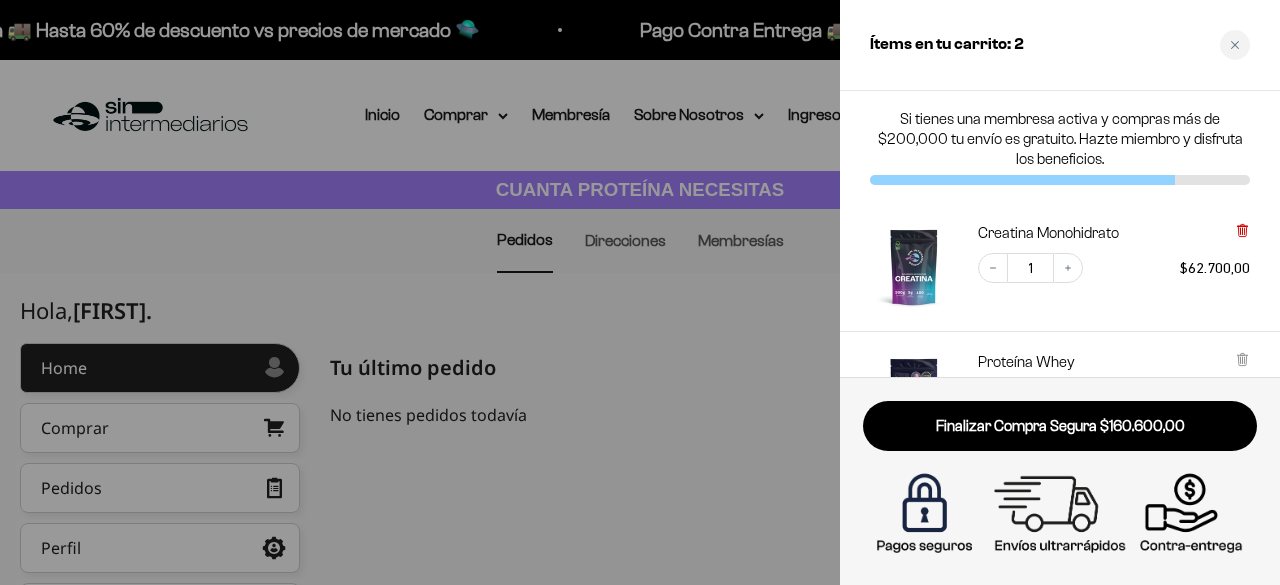 click 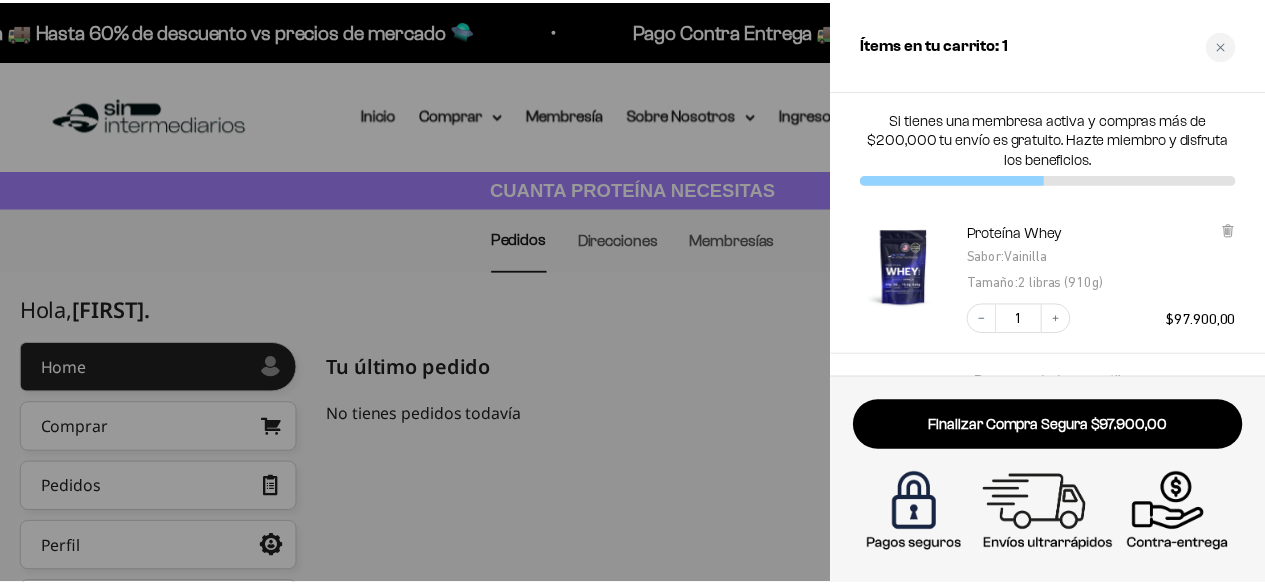 scroll, scrollTop: 57, scrollLeft: 0, axis: vertical 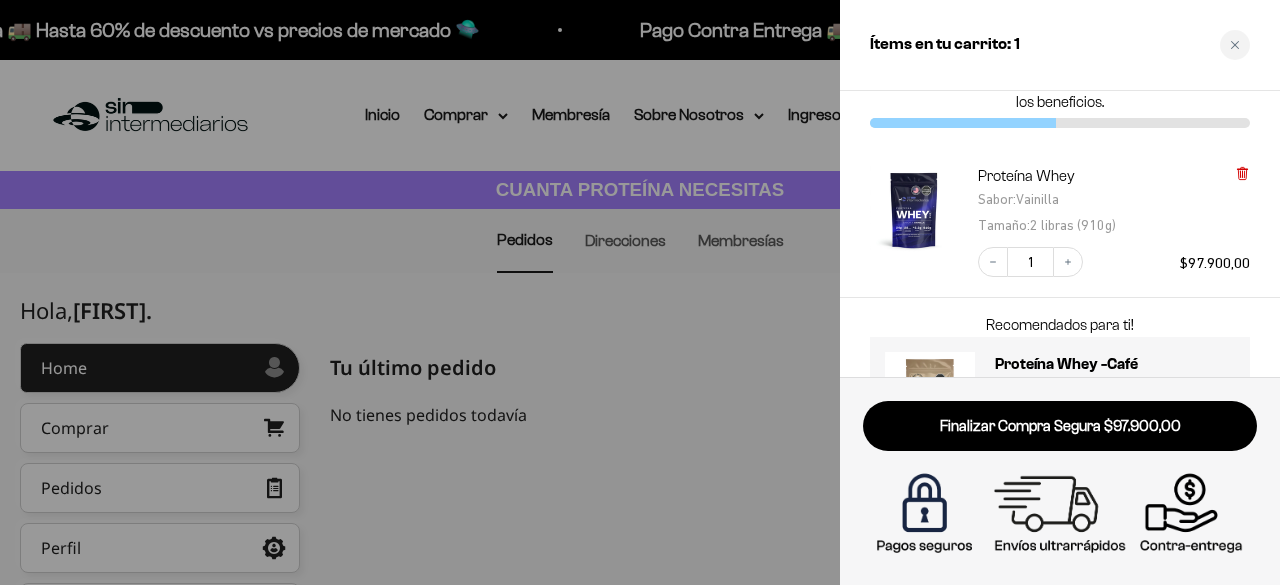 click 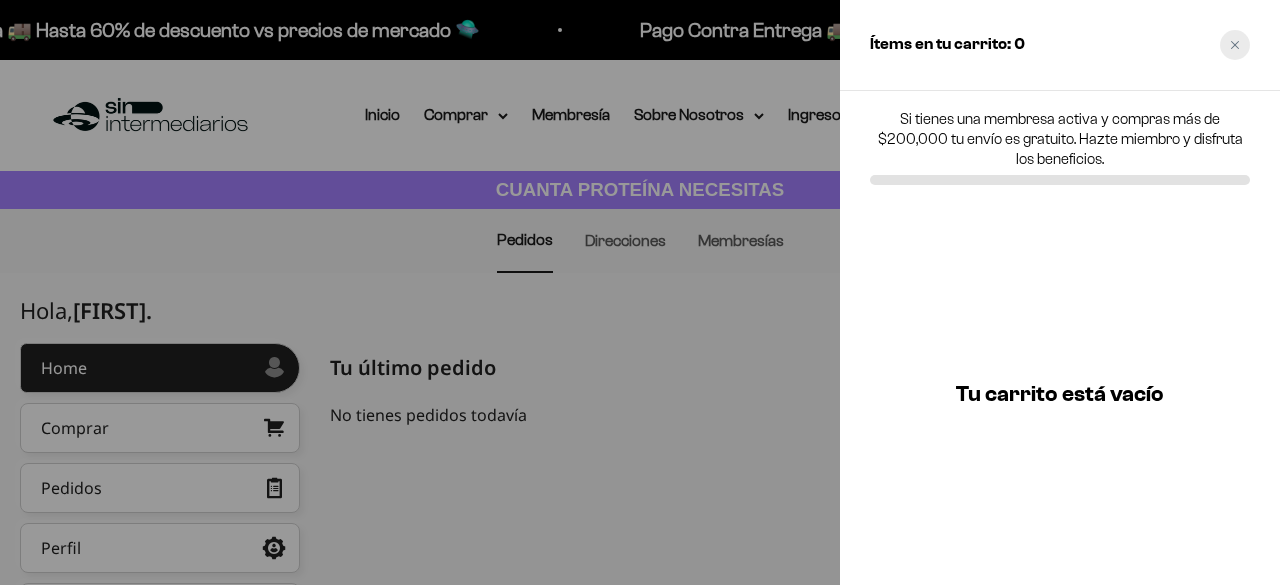 click at bounding box center [1235, 45] 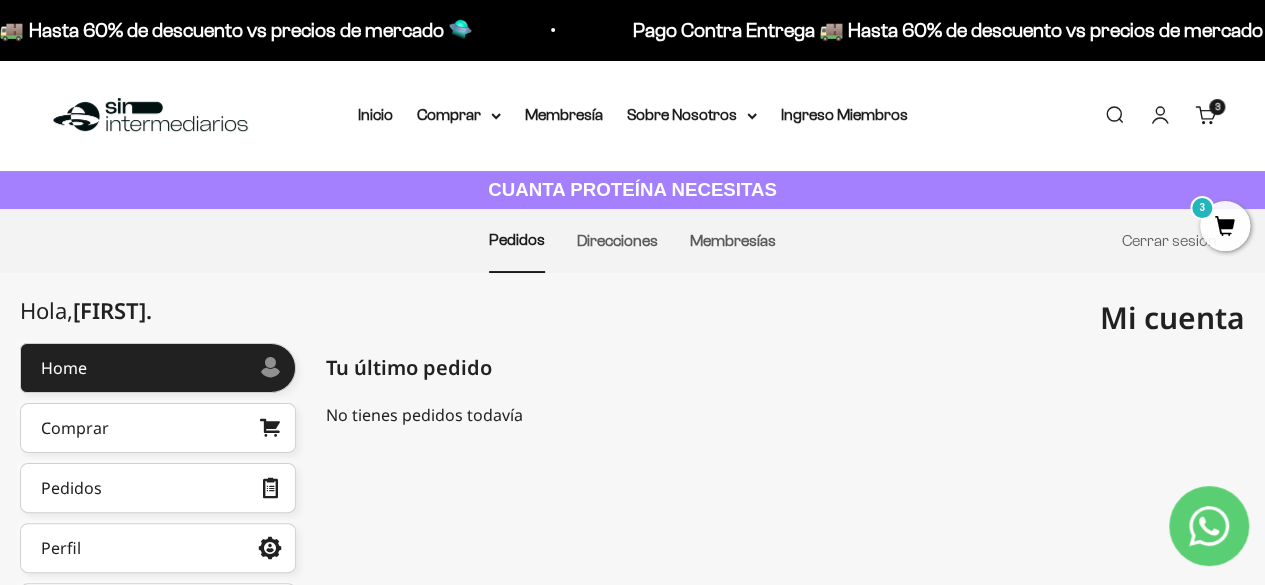 click at bounding box center (150, 115) 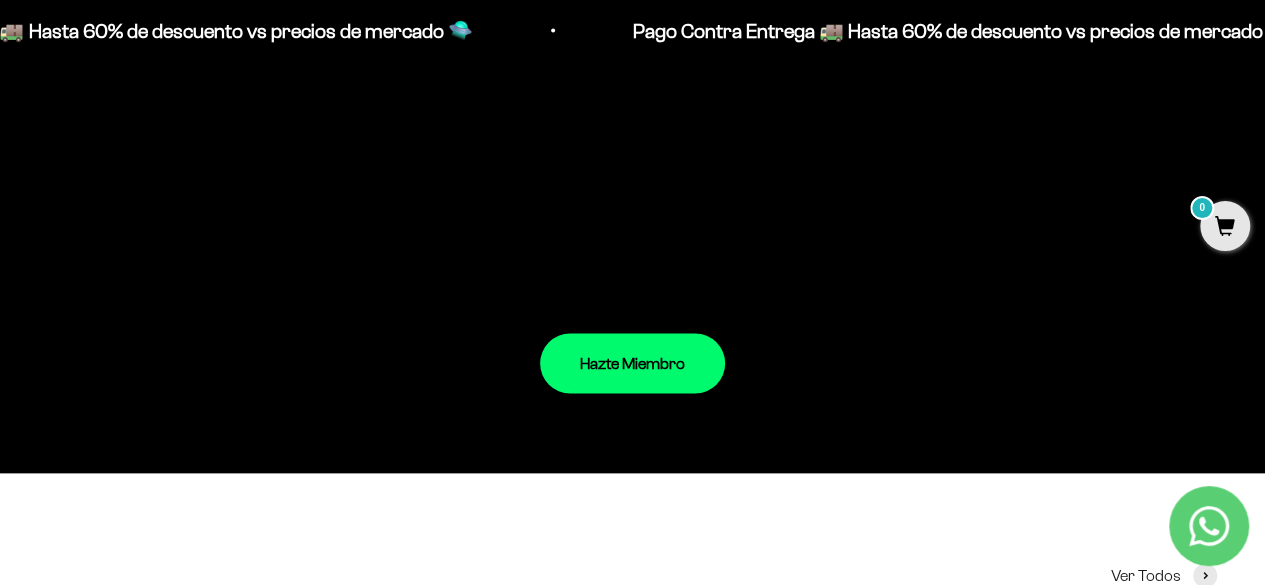 scroll, scrollTop: 1857, scrollLeft: 0, axis: vertical 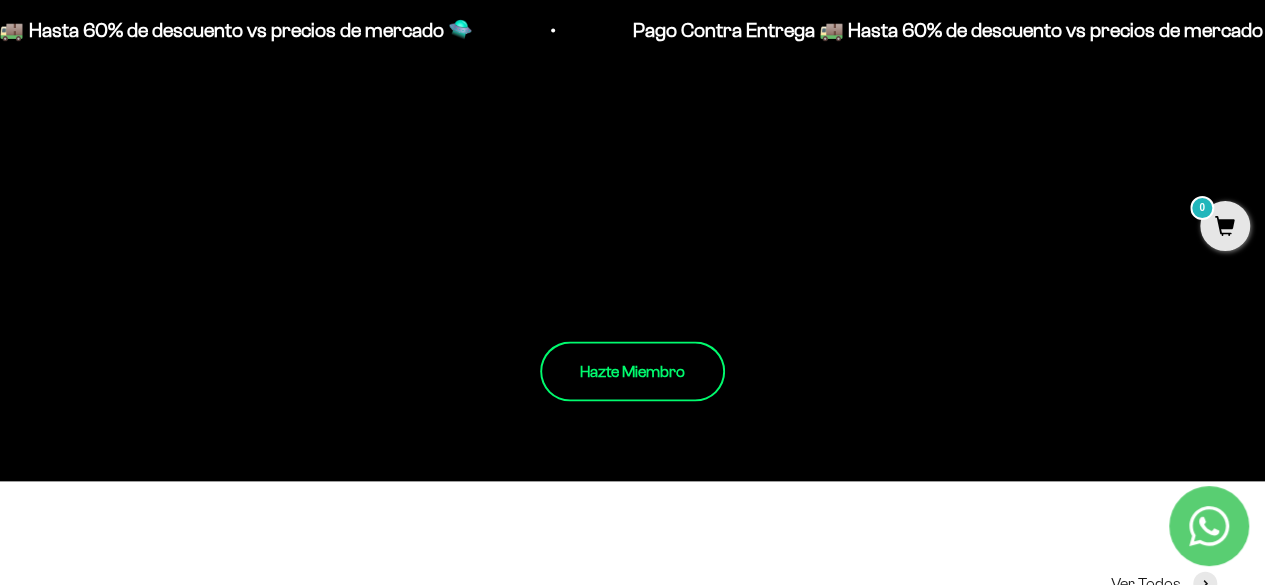 click on "Hazte Miembro" at bounding box center (632, 371) 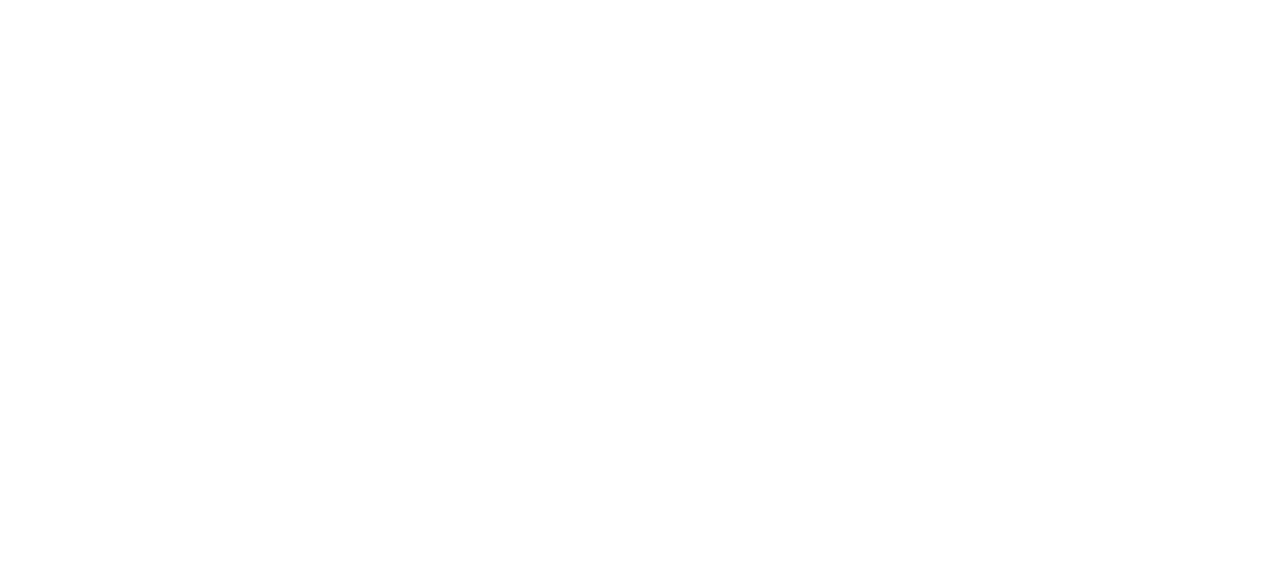 scroll, scrollTop: 0, scrollLeft: 0, axis: both 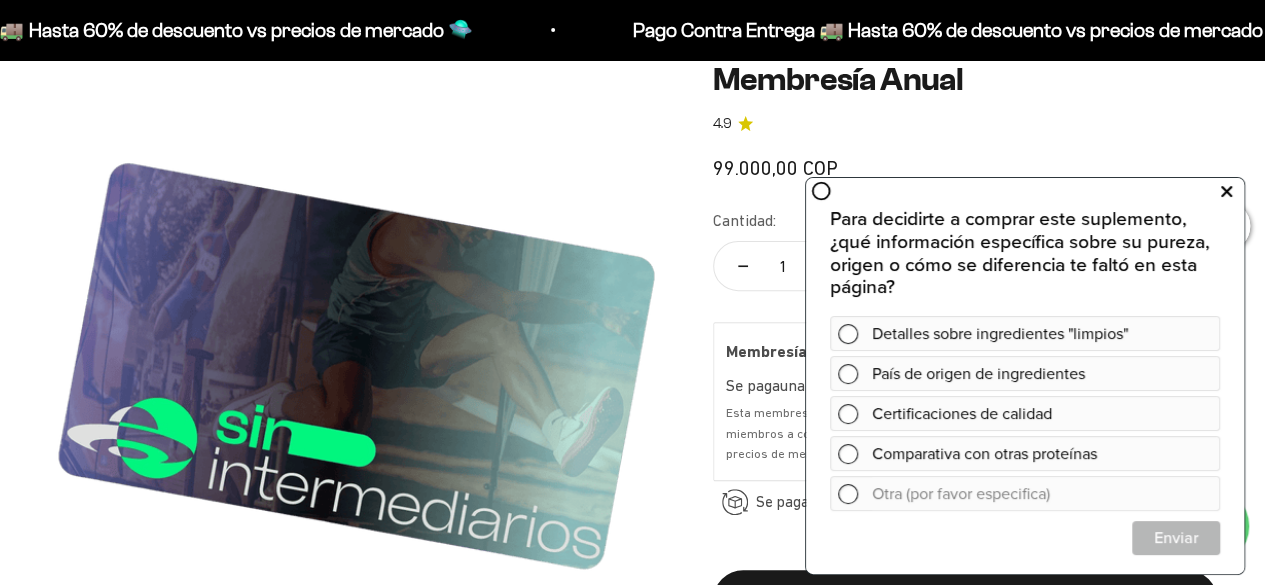 click at bounding box center (1226, 191) 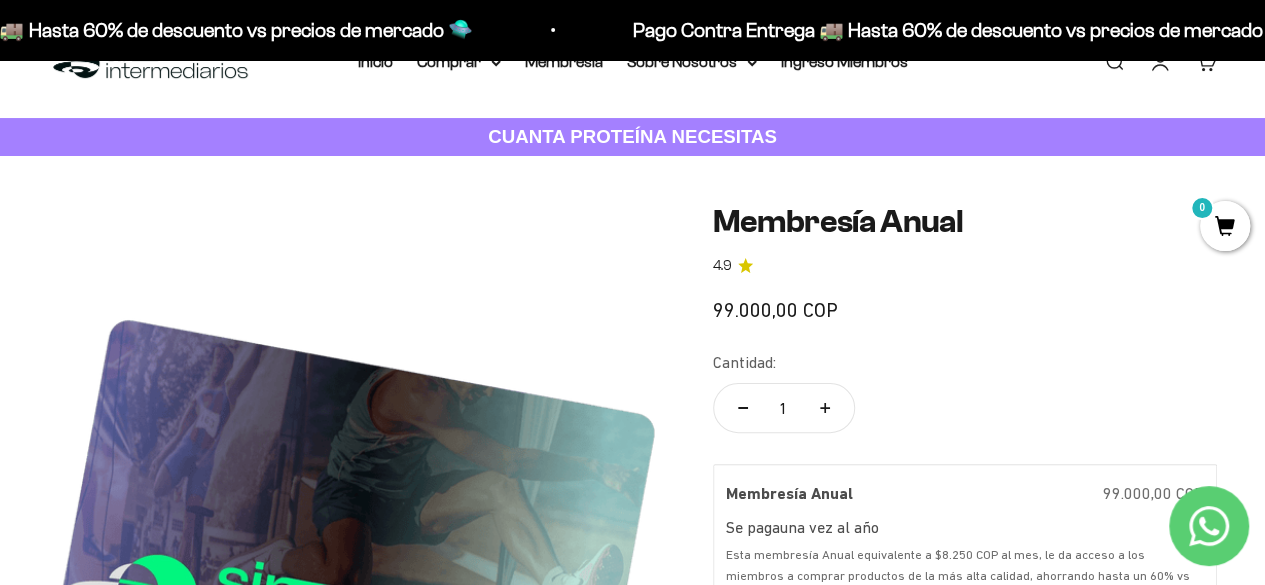 scroll, scrollTop: 46, scrollLeft: 0, axis: vertical 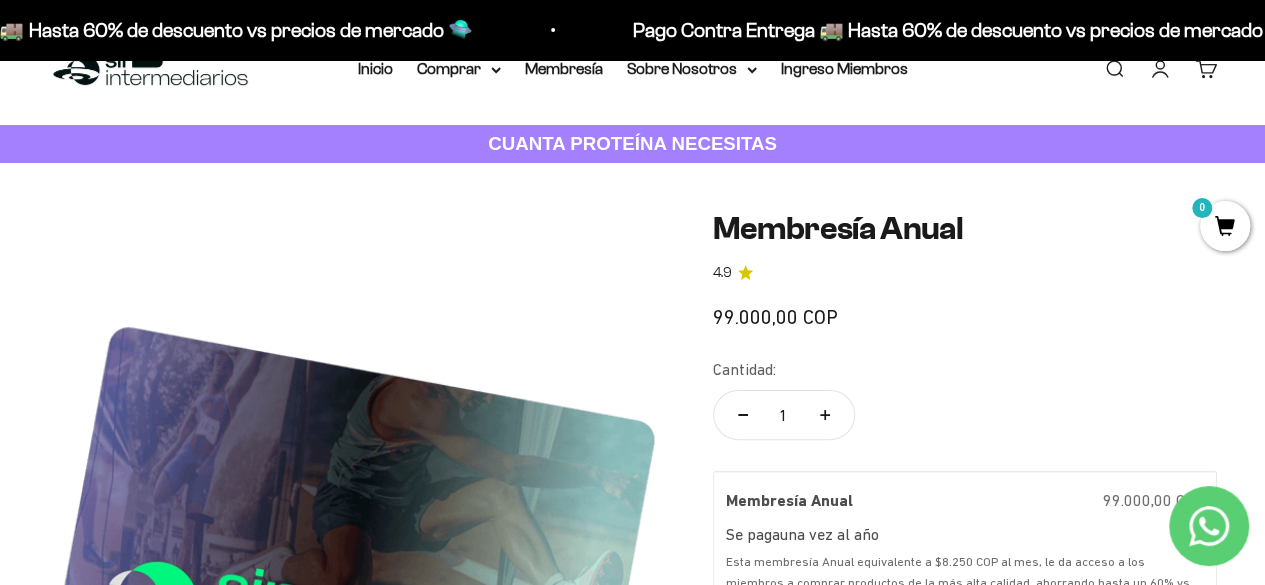 click at bounding box center (150, 69) 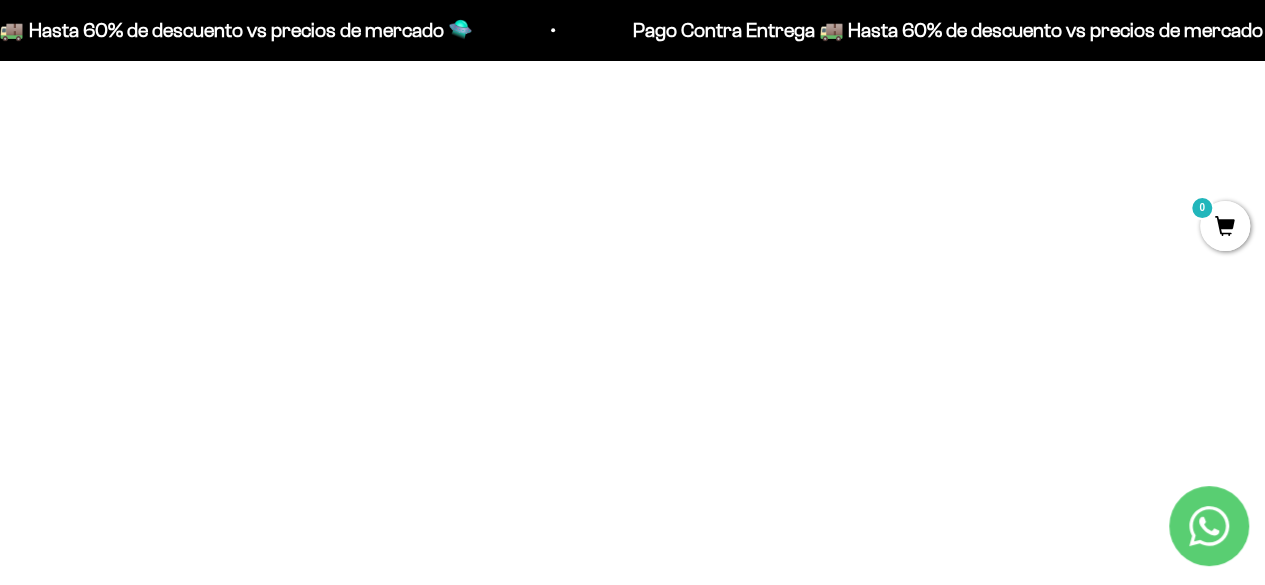 scroll, scrollTop: 763, scrollLeft: 0, axis: vertical 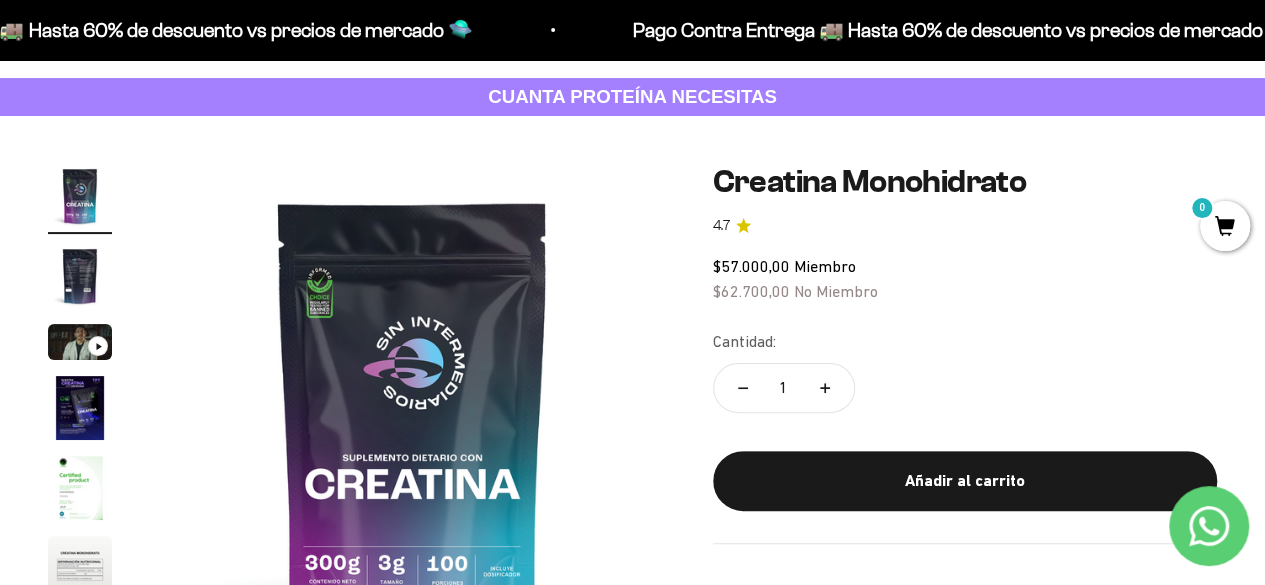 click at bounding box center [412, 416] 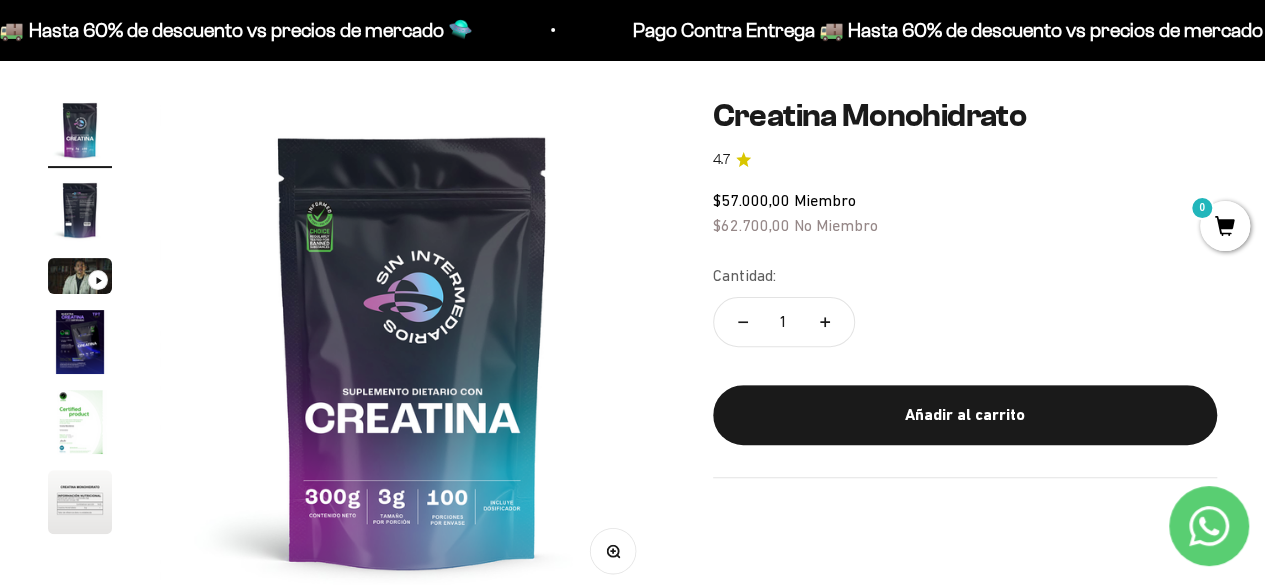 scroll, scrollTop: 158, scrollLeft: 0, axis: vertical 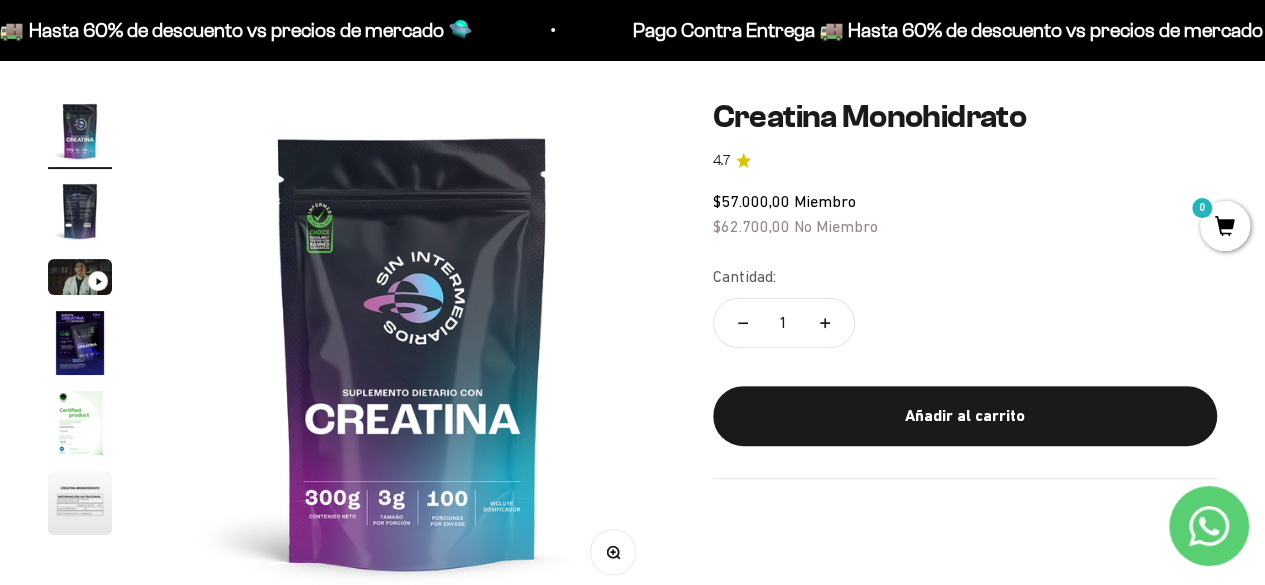 click at bounding box center [80, 503] 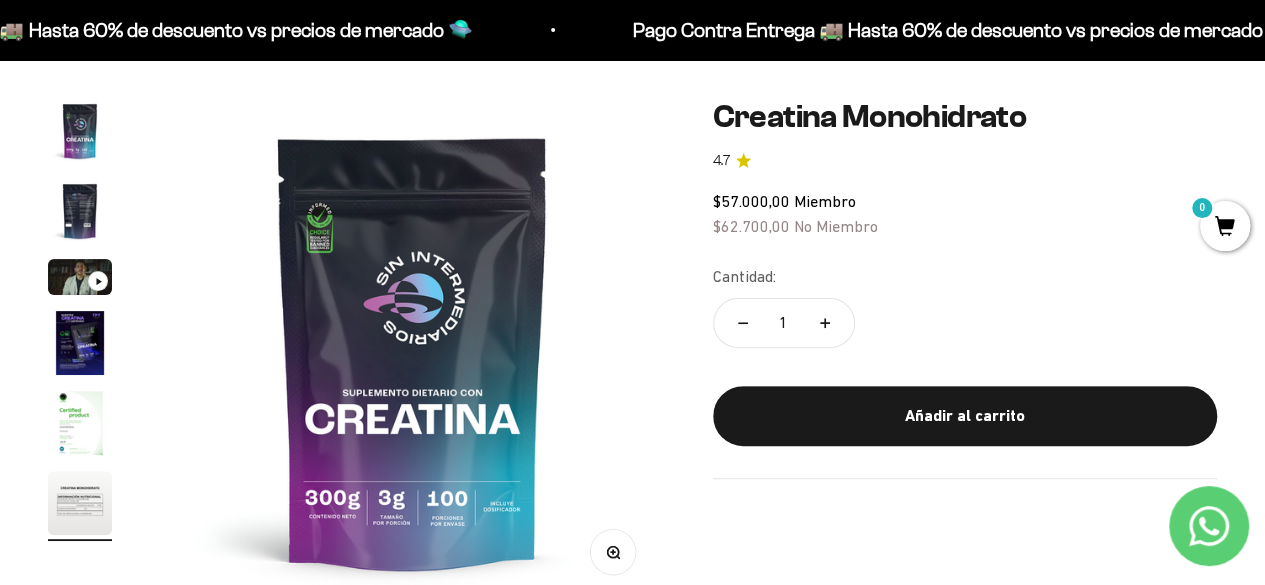 scroll, scrollTop: 0, scrollLeft: 2581, axis: horizontal 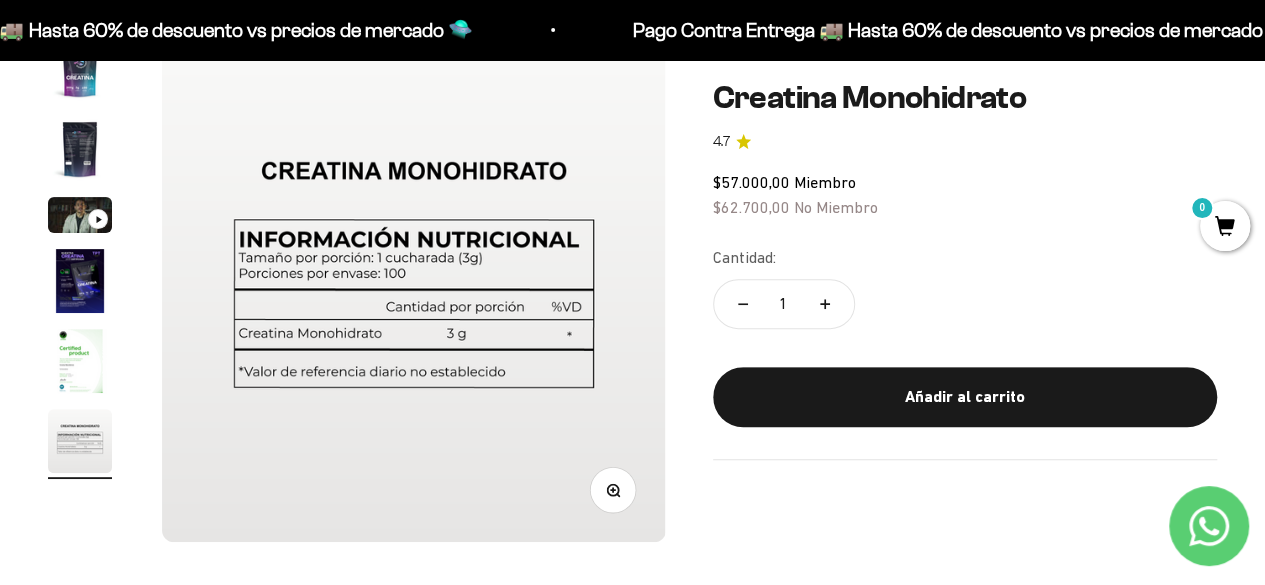 click at bounding box center (80, 361) 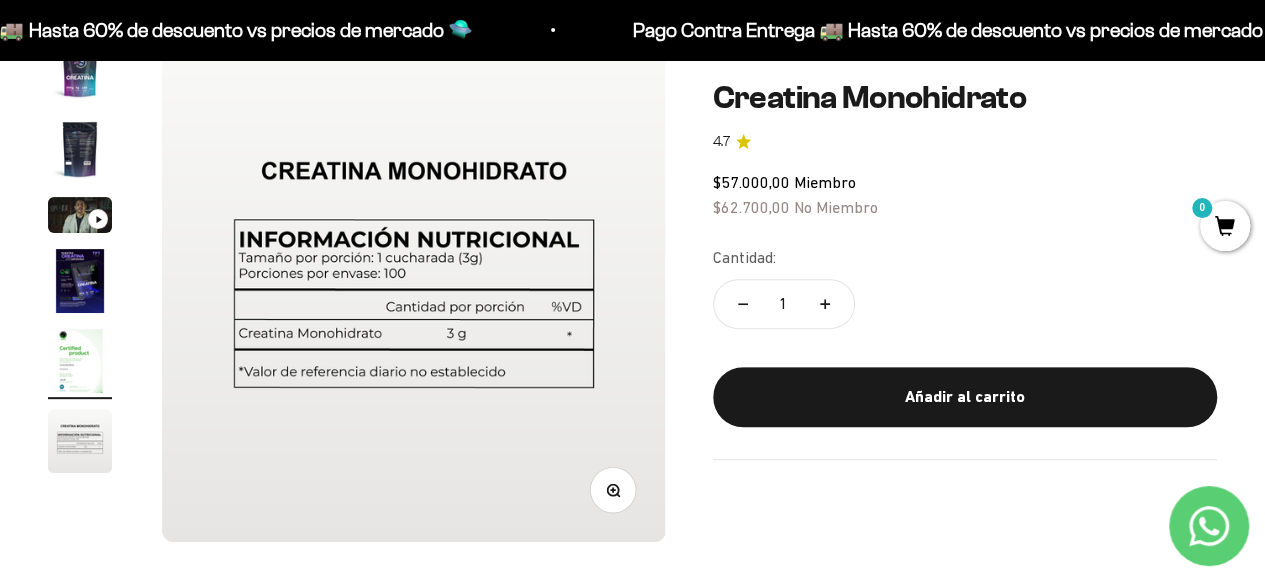 scroll, scrollTop: 0, scrollLeft: 2065, axis: horizontal 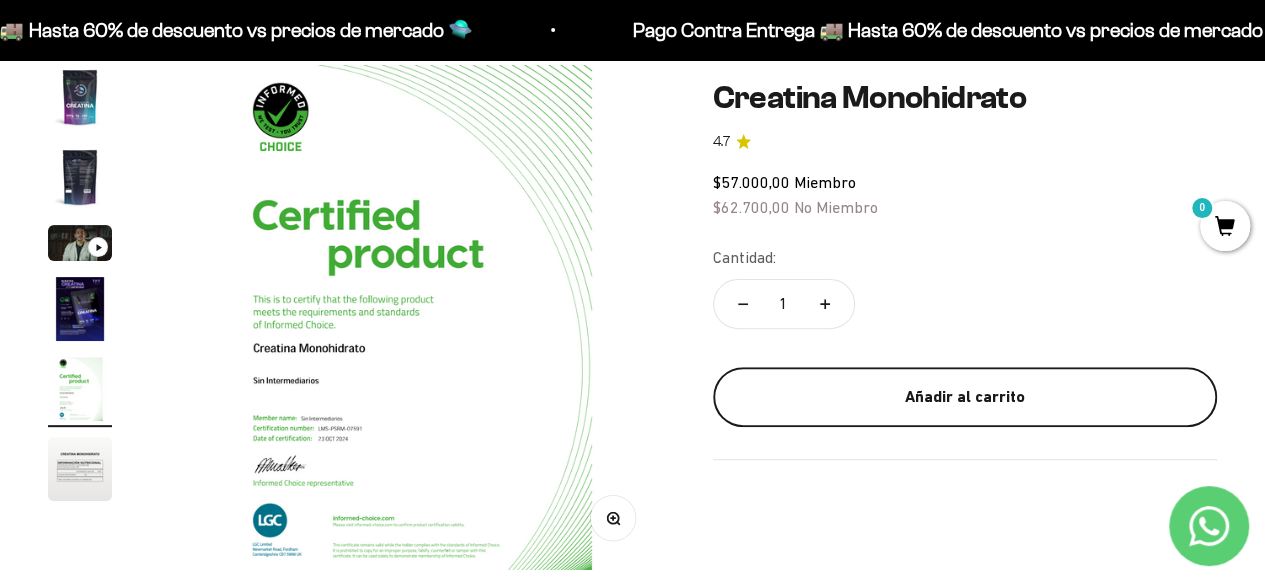 click on "Añadir al carrito" at bounding box center [965, 397] 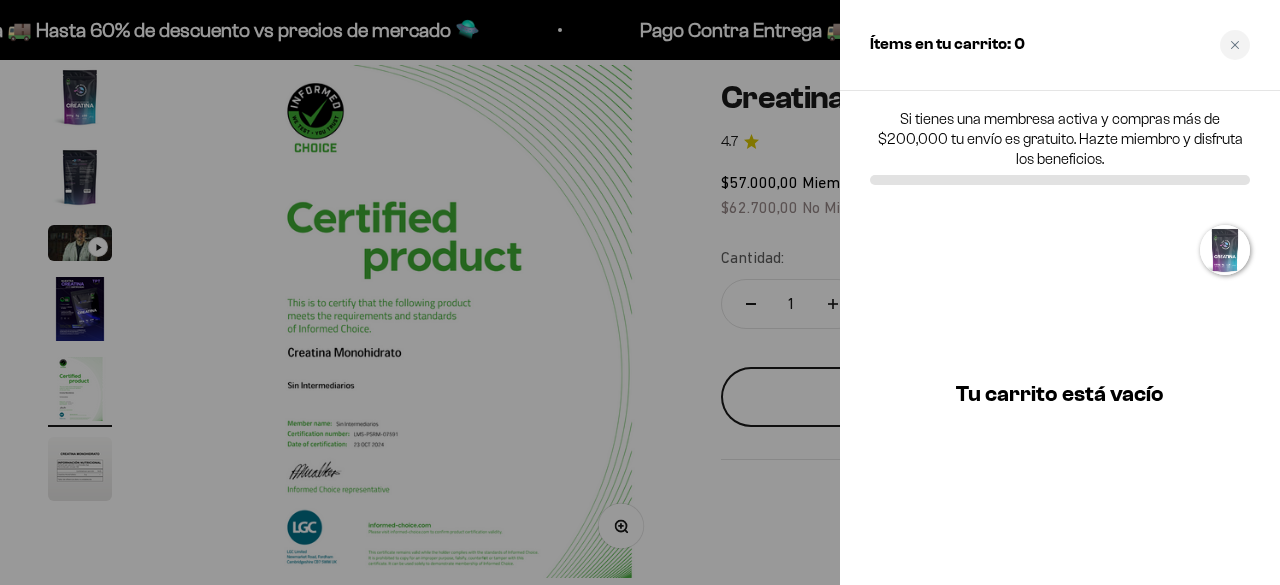 scroll, scrollTop: 0, scrollLeft: 2099, axis: horizontal 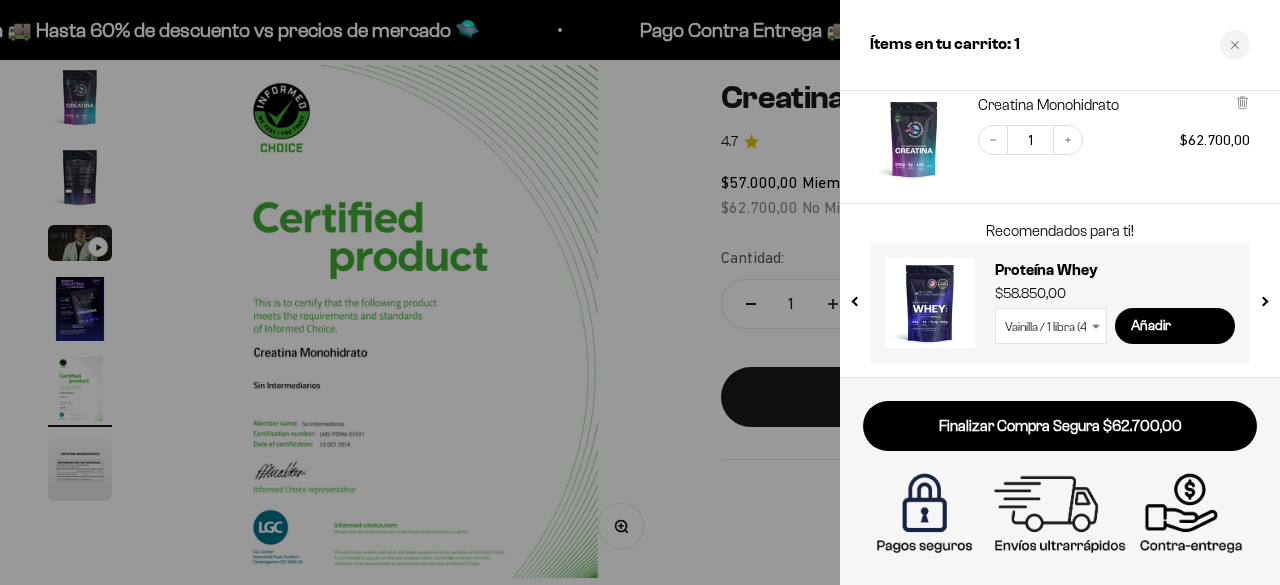 click 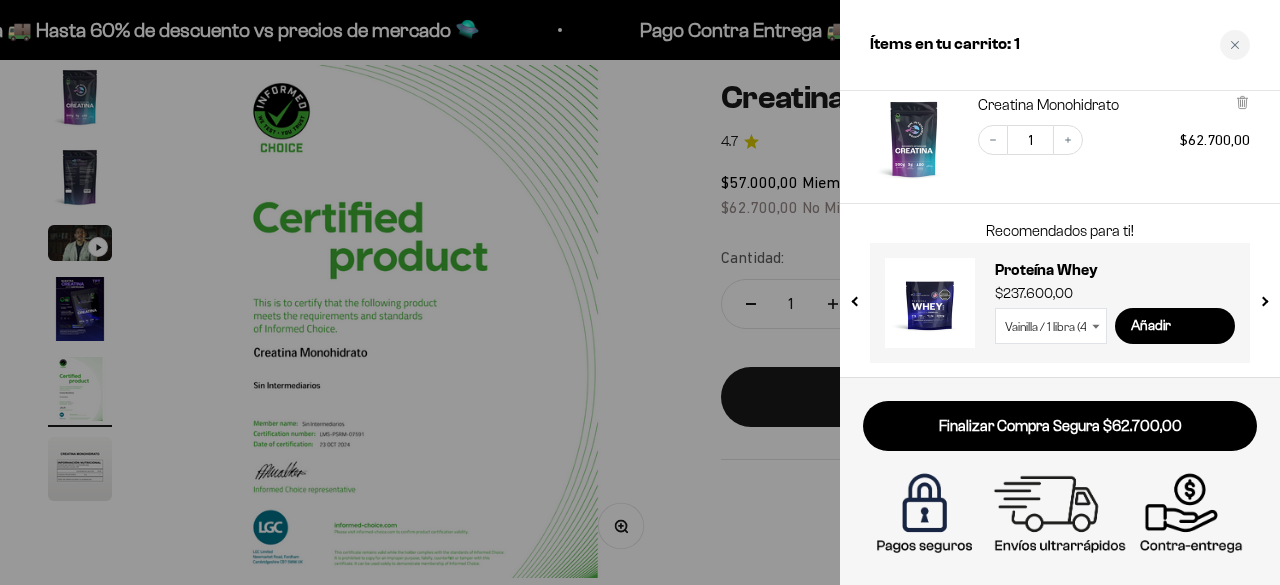 click on "Vainilla / 1 libra (460g) Vainilla / 2 libras (910g) Vainilla / 5 libras (2280g) Chocolate / 1 libra (460g) Chocolate / 2 libras (910g) Chocolate / 5 libras (2280g) Sin Sabor / 2 libras (910g) Cookies & Cream / 1 libra (460g) Cookies & Cream / 2 libras (910g) Café / 1 libra (460g) Café / 2 libras (910g)" at bounding box center [1051, 326] 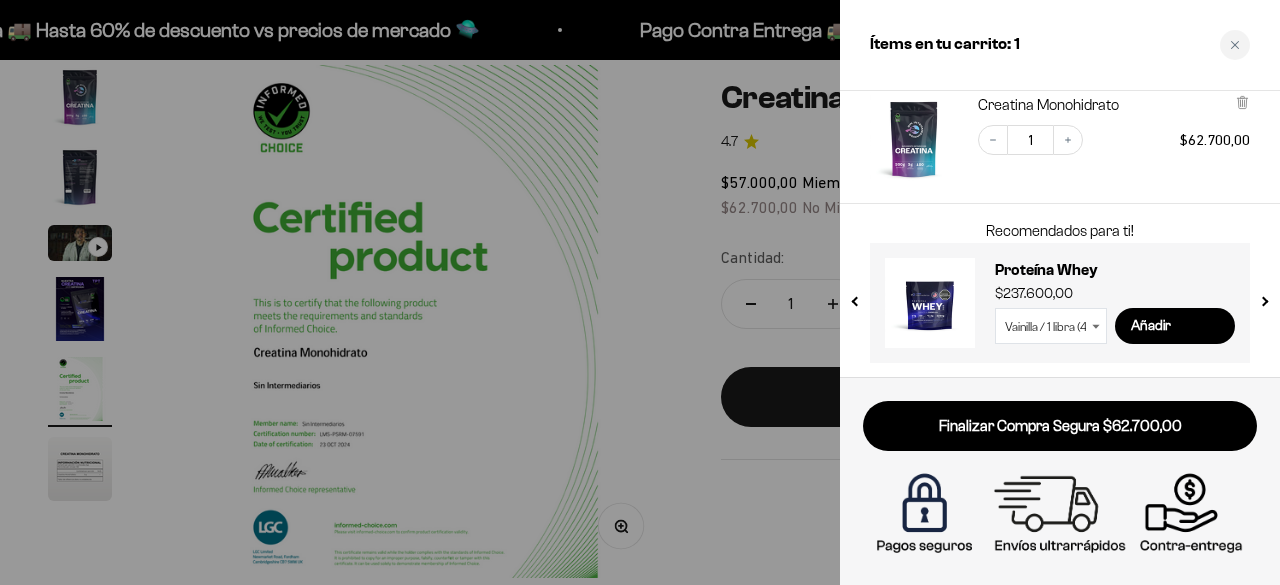 click on "Vainilla / 1 libra (460g) Vainilla / 2 libras (910g) Vainilla / 5 libras (2280g) Chocolate / 1 libra (460g) Chocolate / 2 libras (910g) Chocolate / 5 libras (2280g) Sin Sabor / 2 libras (910g) Cookies & Cream / 1 libra (460g) Cookies & Cream / 2 libras (910g) Café / 1 libra (460g) Café / 2 libras (910g)" at bounding box center (1051, 326) 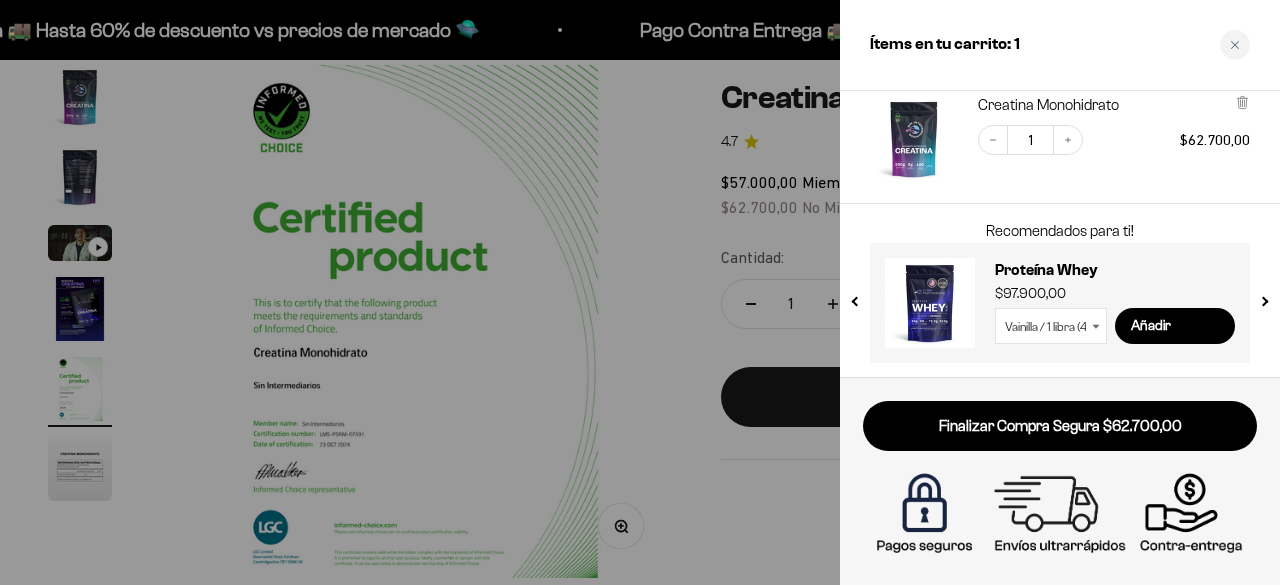 click 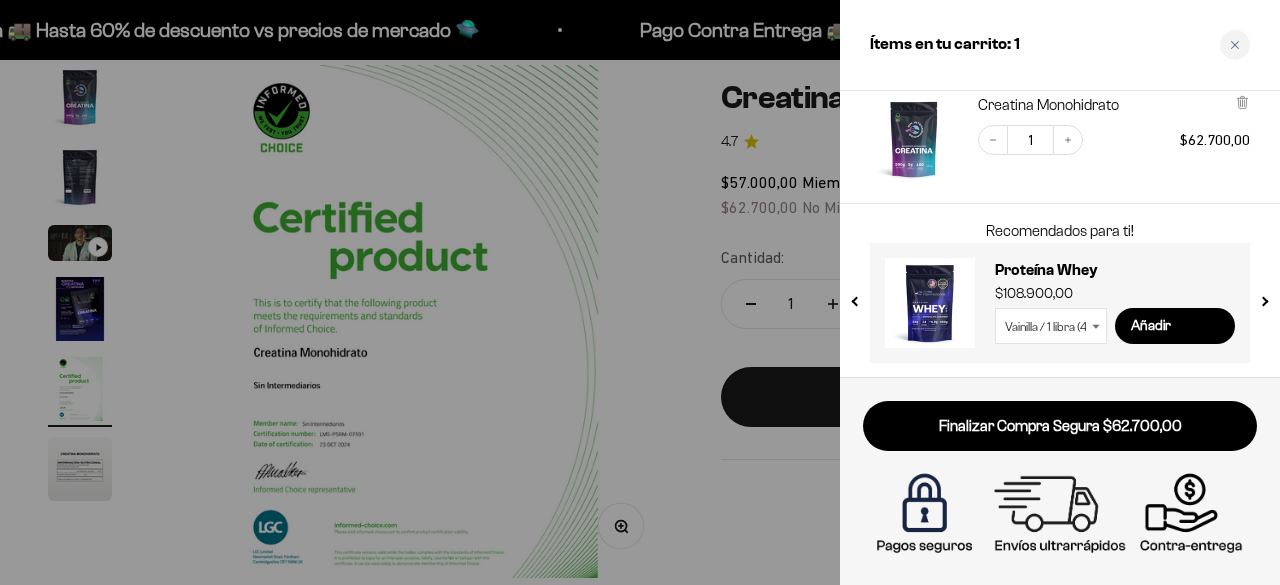 click on "Vainilla / 1 libra (460g) Vainilla / 2 libras (910g) Vainilla / 5 libras (2280g) Chocolate / 1 libra (460g) Chocolate / 2 libras (910g) Chocolate / 5 libras (2280g) Sin Sabor / 2 libras (910g) Cookies & Cream / 1 libra (460g) Cookies & Cream / 2 libras (910g) Café / 1 libra (460g) Café / 2 libras (910g)" at bounding box center [1051, 326] 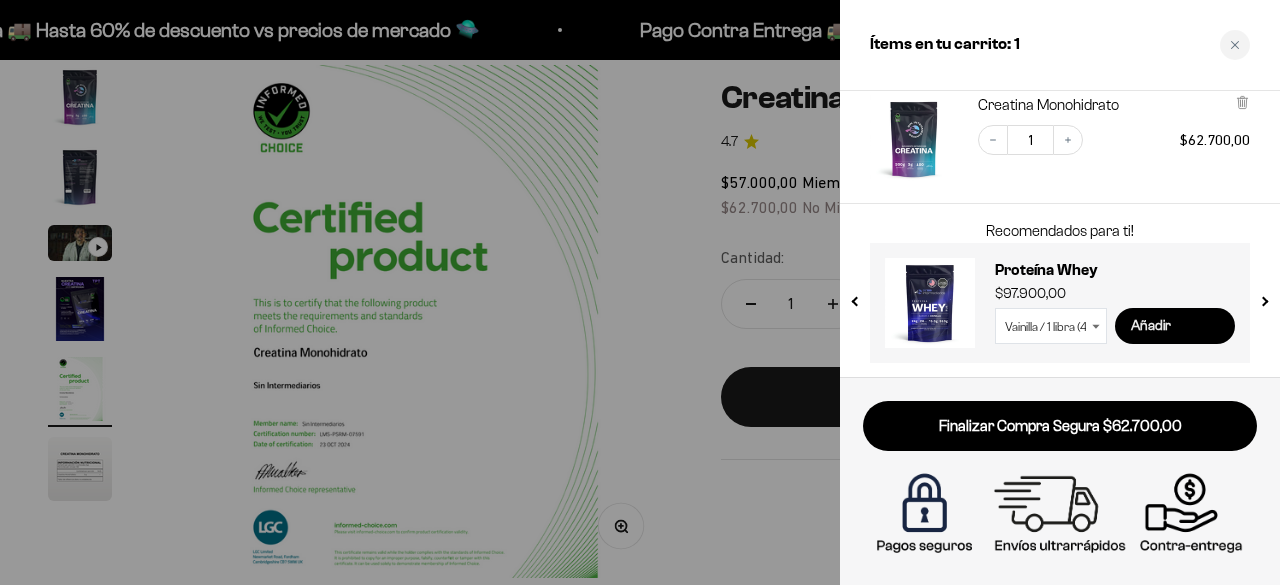 click on "Añadir" at bounding box center (1175, 326) 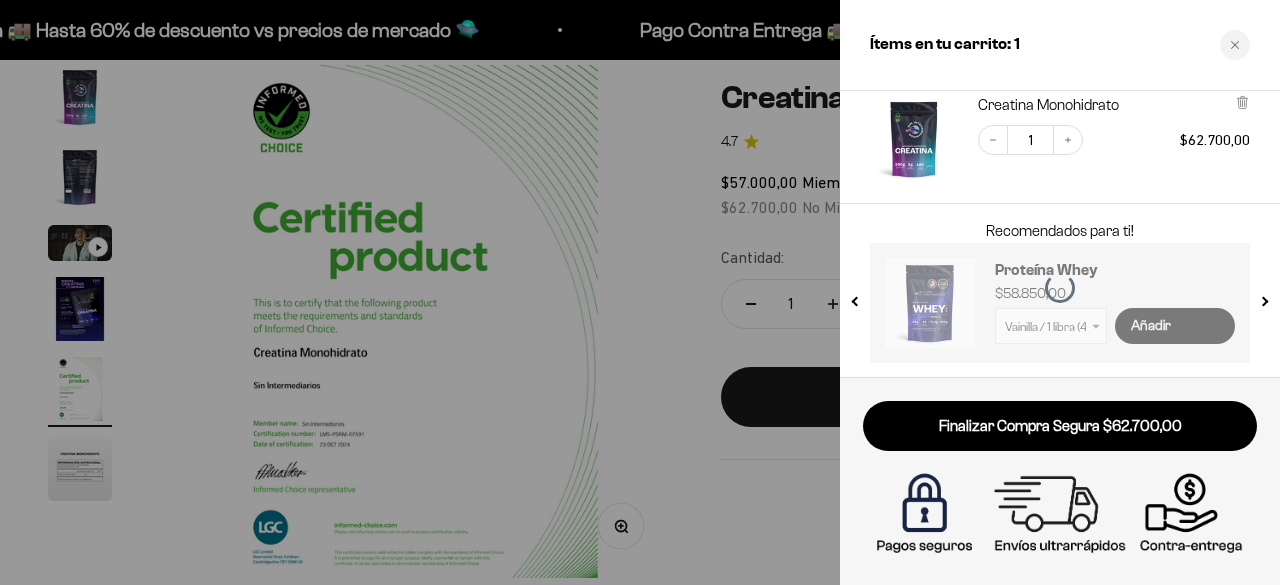 select on "[CREDIT CARD]" 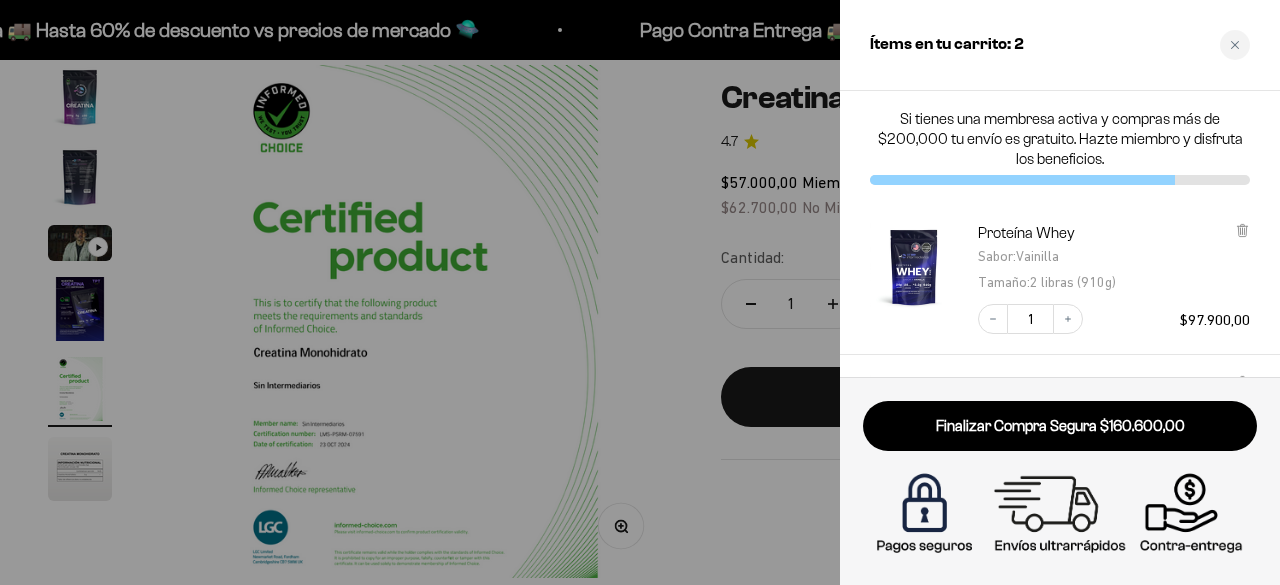 scroll, scrollTop: 280, scrollLeft: 0, axis: vertical 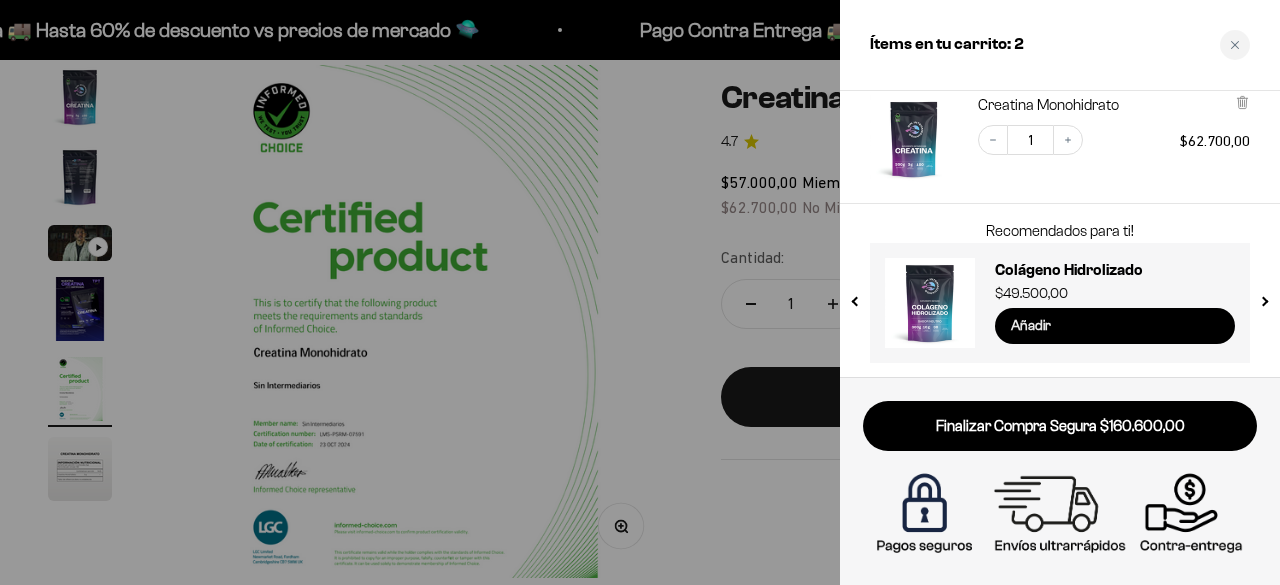 click on "Añadir" at bounding box center (1115, 326) 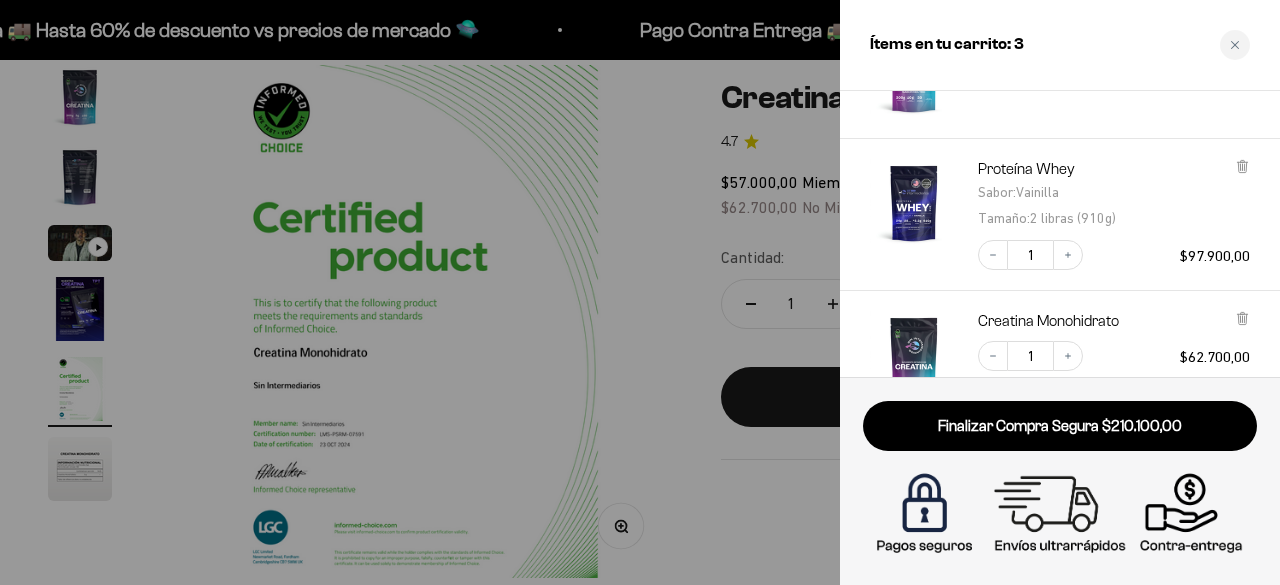 scroll, scrollTop: 148, scrollLeft: 0, axis: vertical 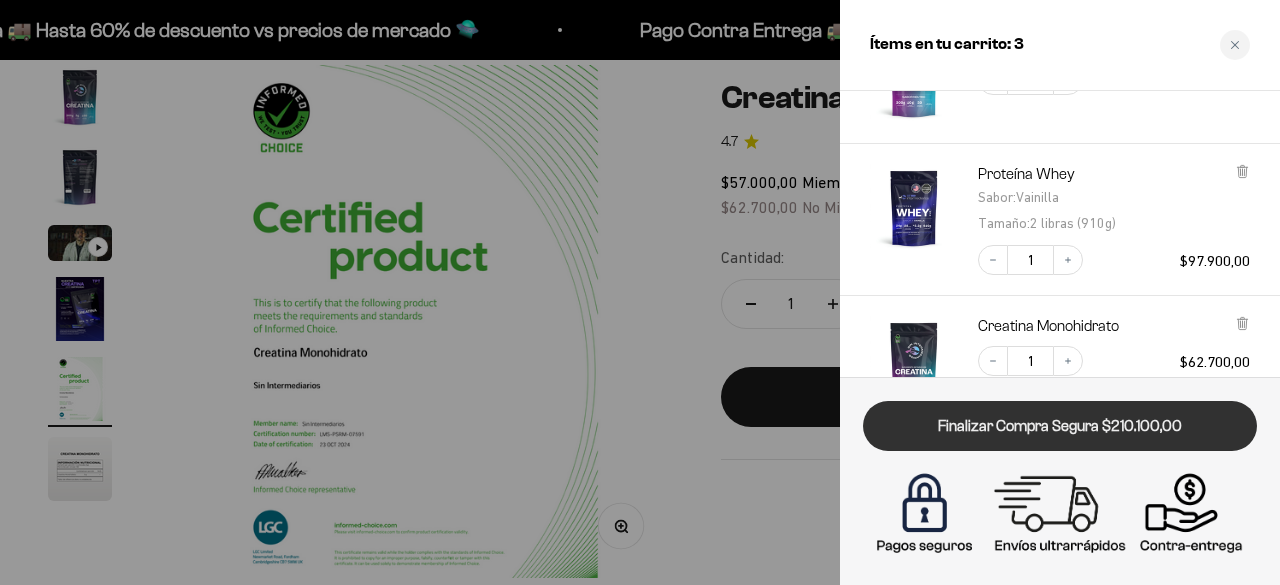 click on "Finalizar Compra Segura $210.100,00" at bounding box center (1060, 426) 